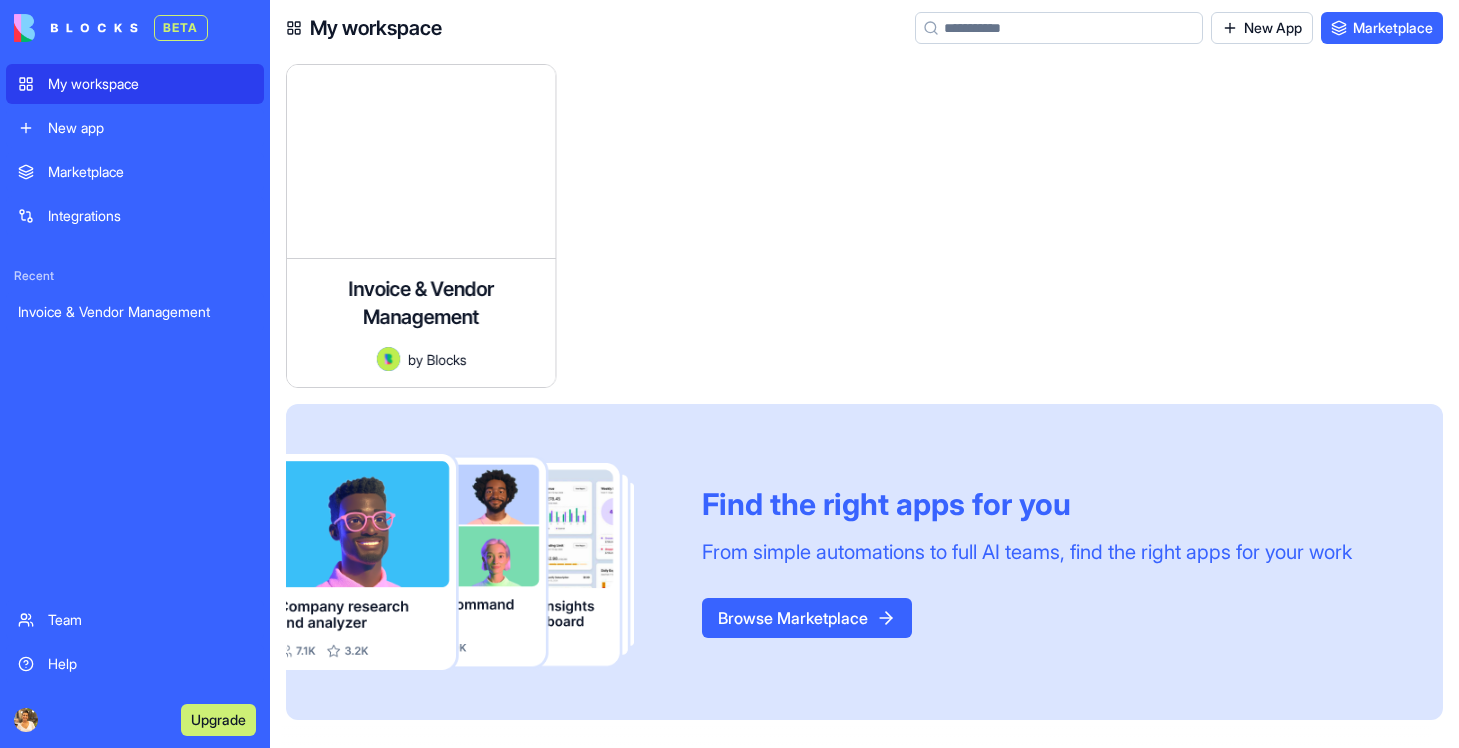 scroll, scrollTop: 0, scrollLeft: 0, axis: both 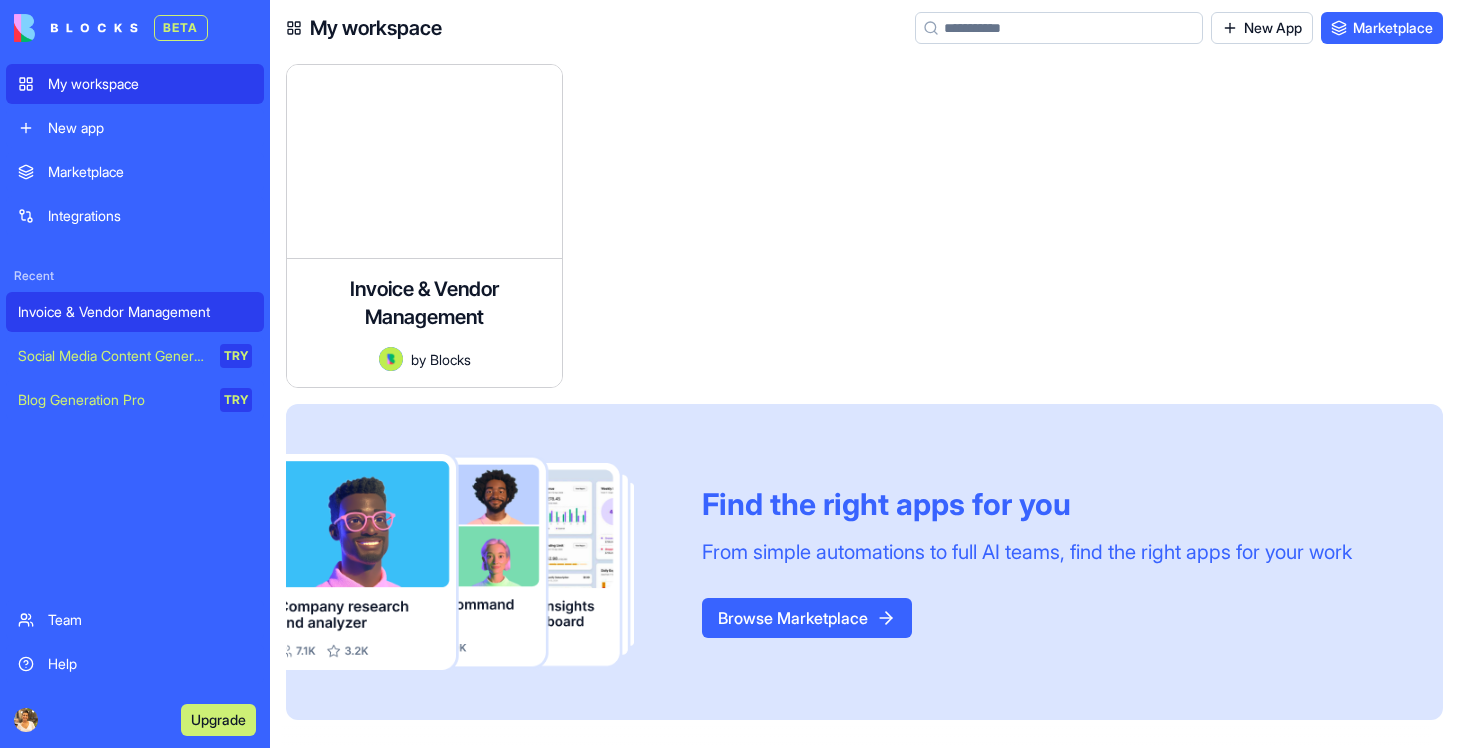 click on "Invoice & Vendor Management" at bounding box center (135, 312) 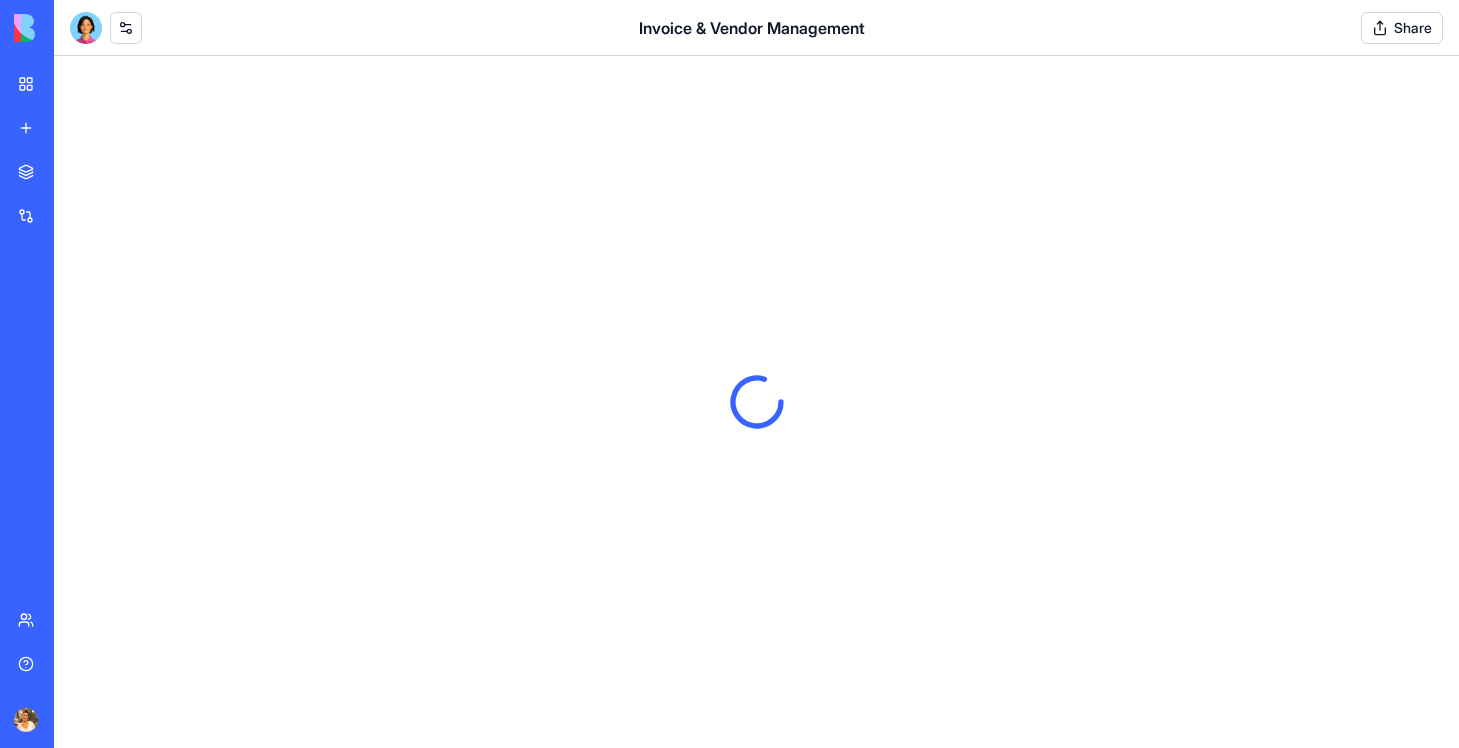 scroll, scrollTop: 0, scrollLeft: 0, axis: both 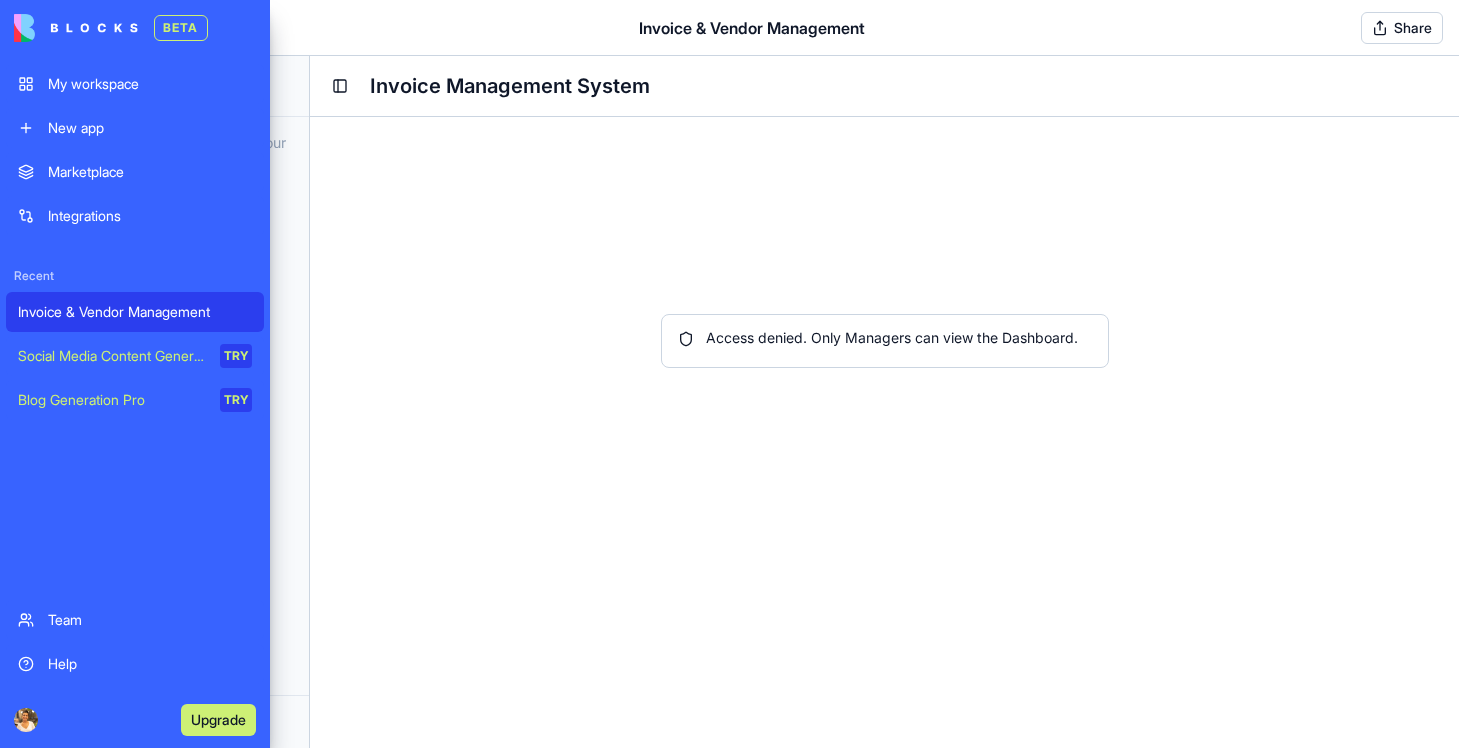 click on "Invoice & Vendor Management" at bounding box center [135, 312] 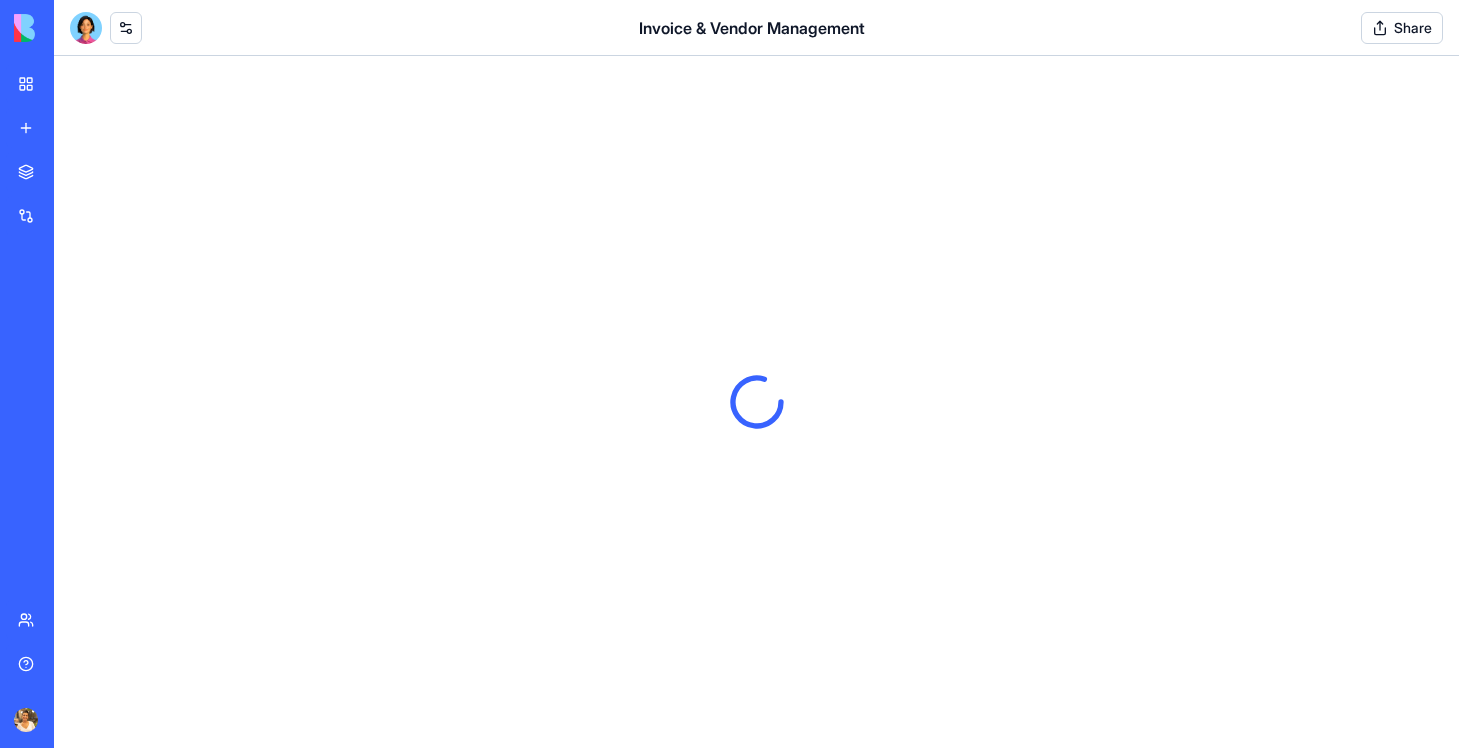 scroll, scrollTop: 0, scrollLeft: 0, axis: both 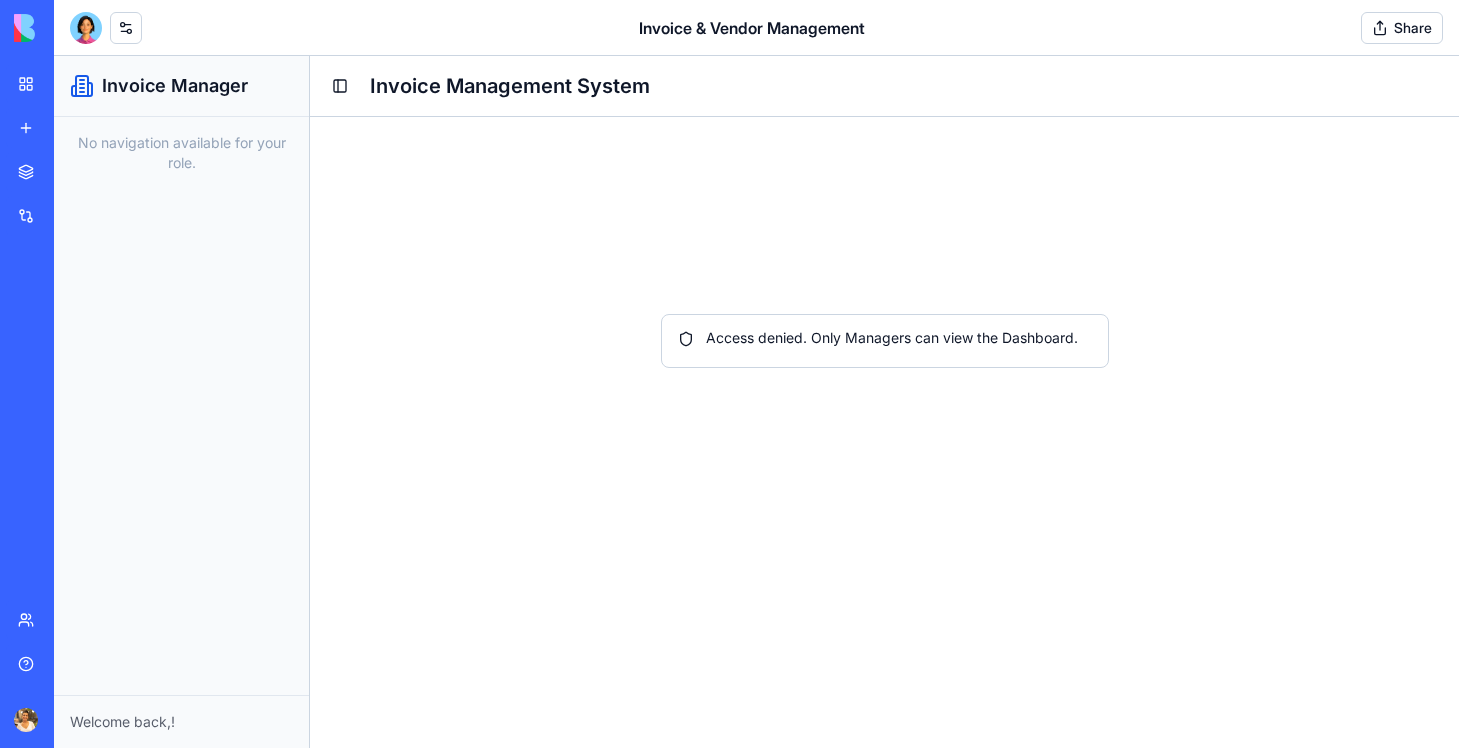 type 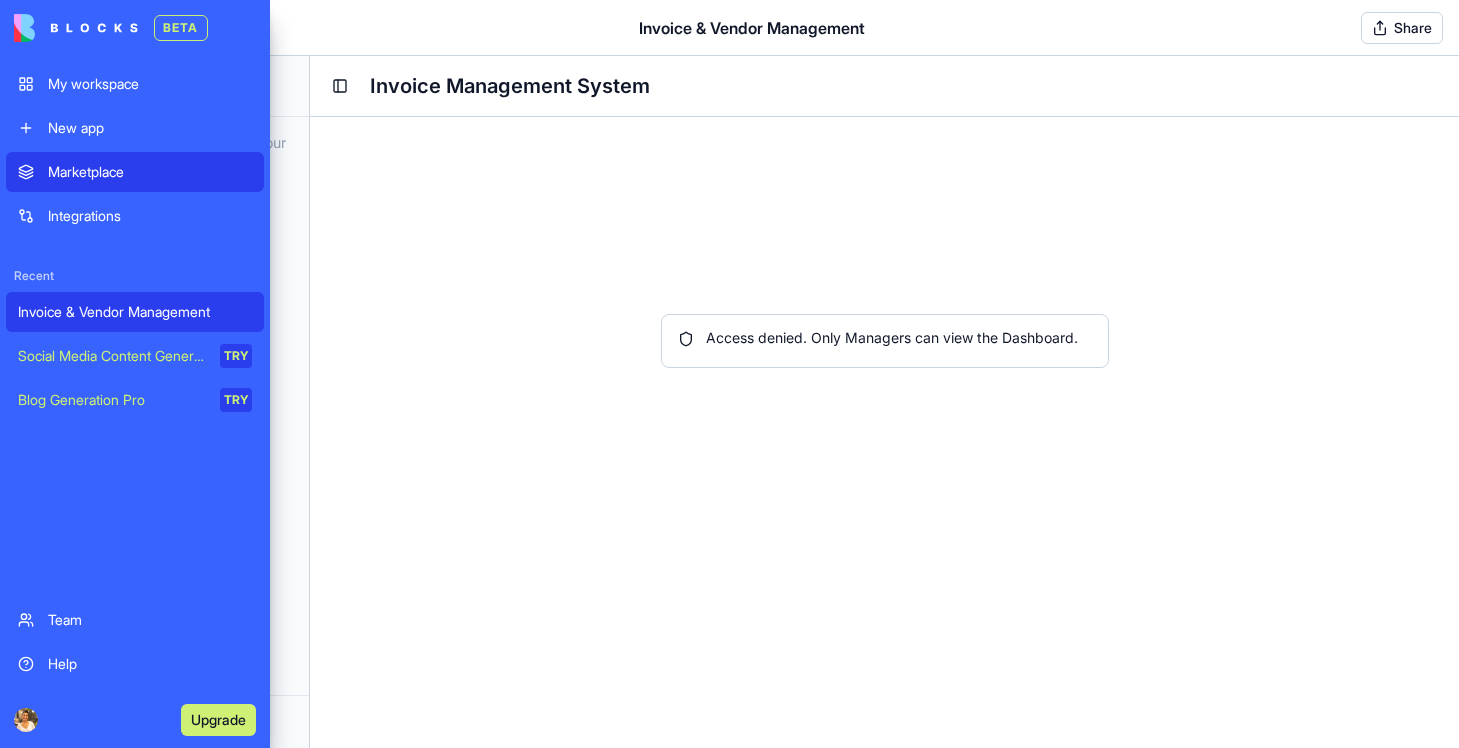 click on "Marketplace" at bounding box center [135, 172] 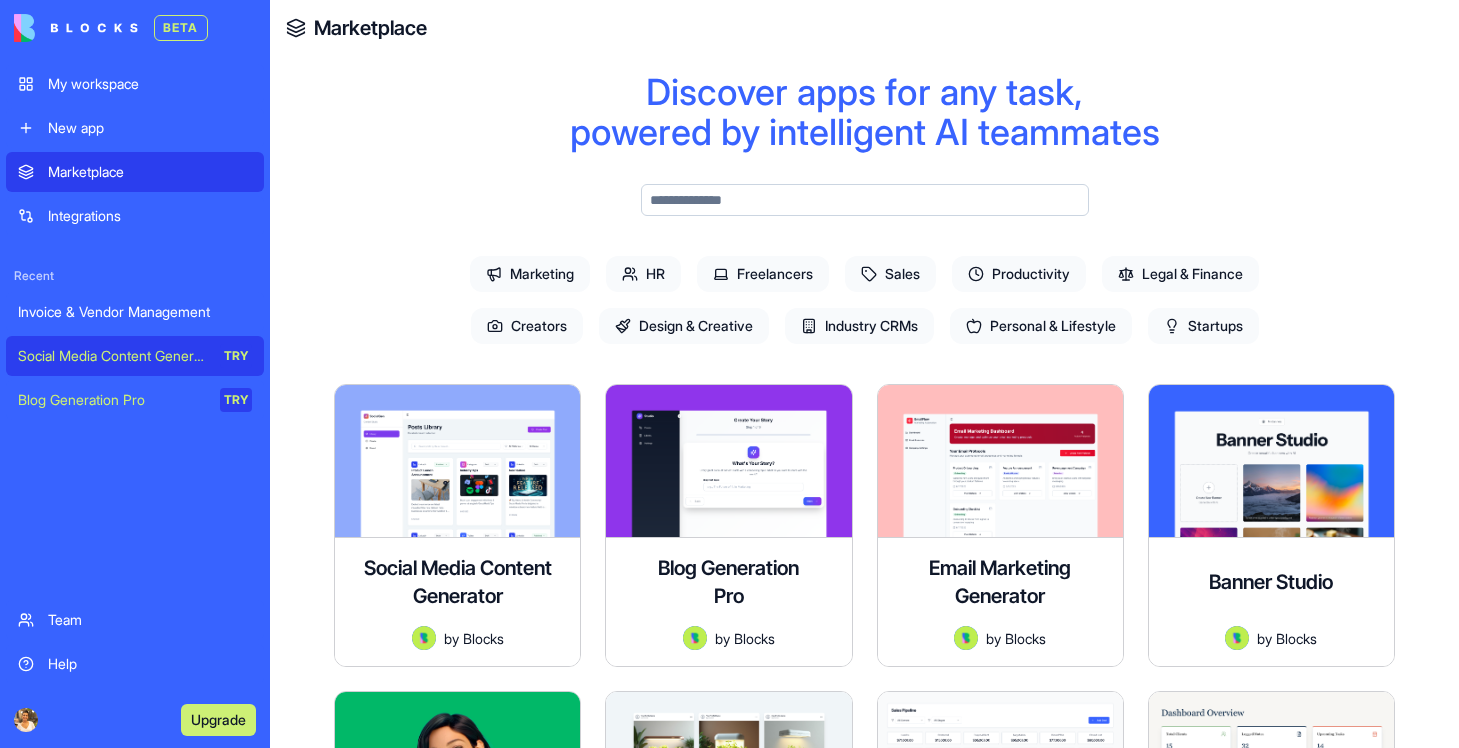 click on "Social Media Content Generator" at bounding box center (112, 356) 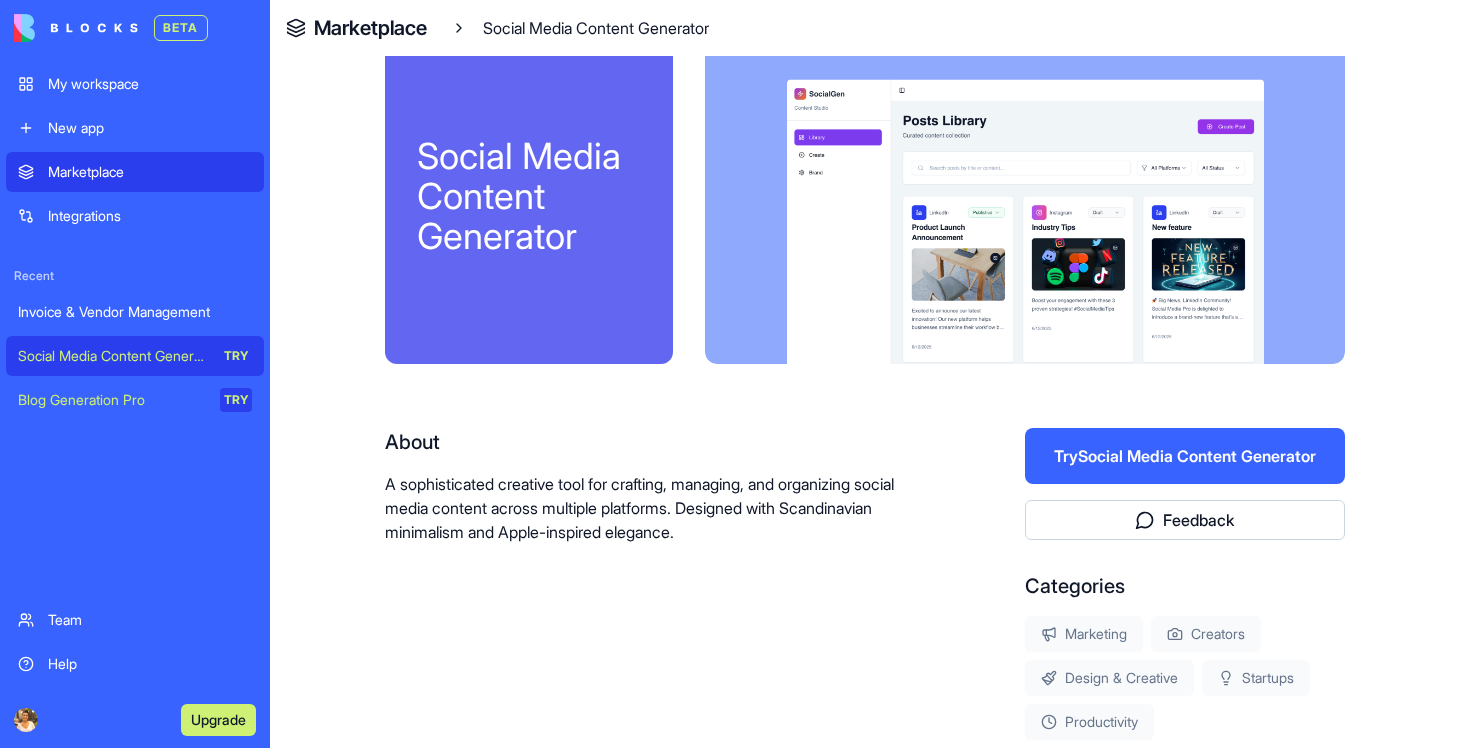 scroll, scrollTop: 55, scrollLeft: 0, axis: vertical 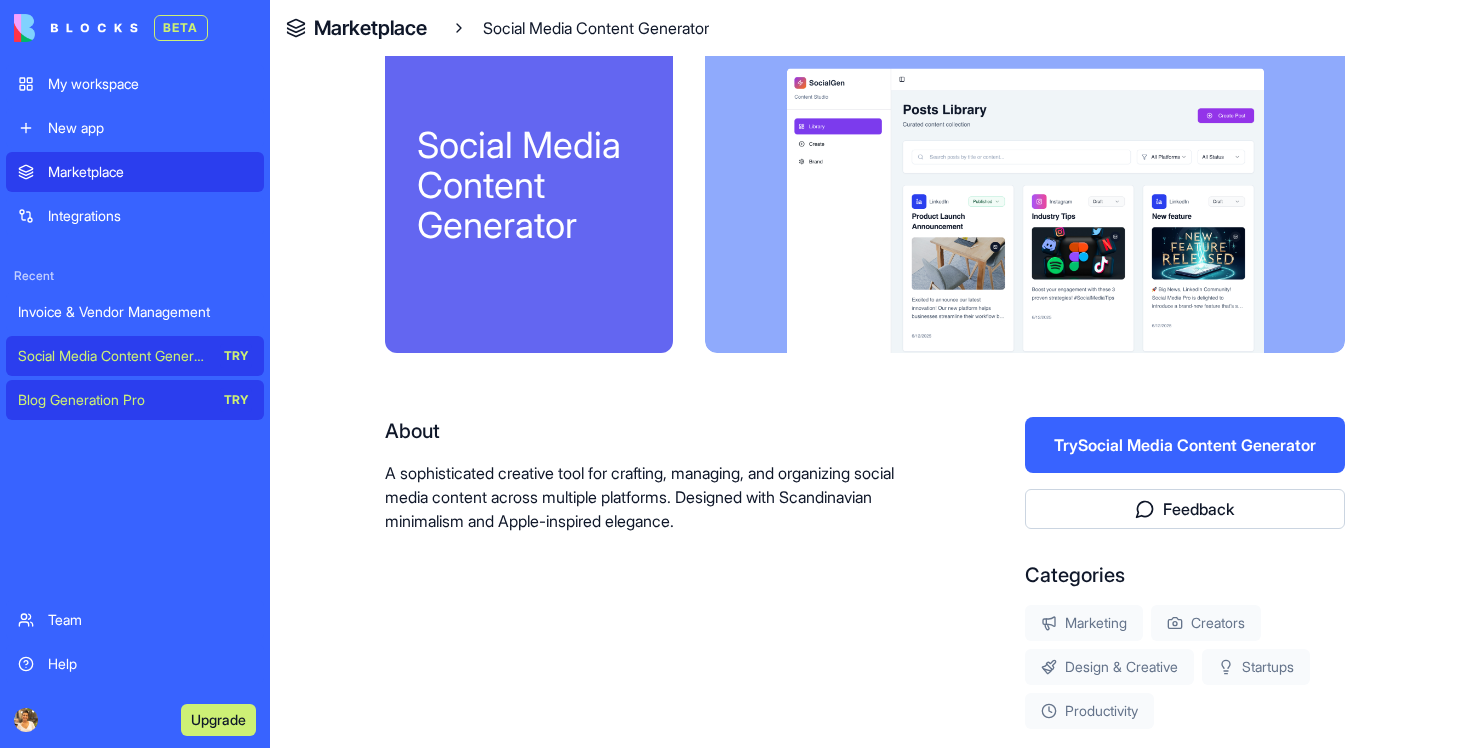 click on "Blog Generation Pro" at bounding box center [112, 400] 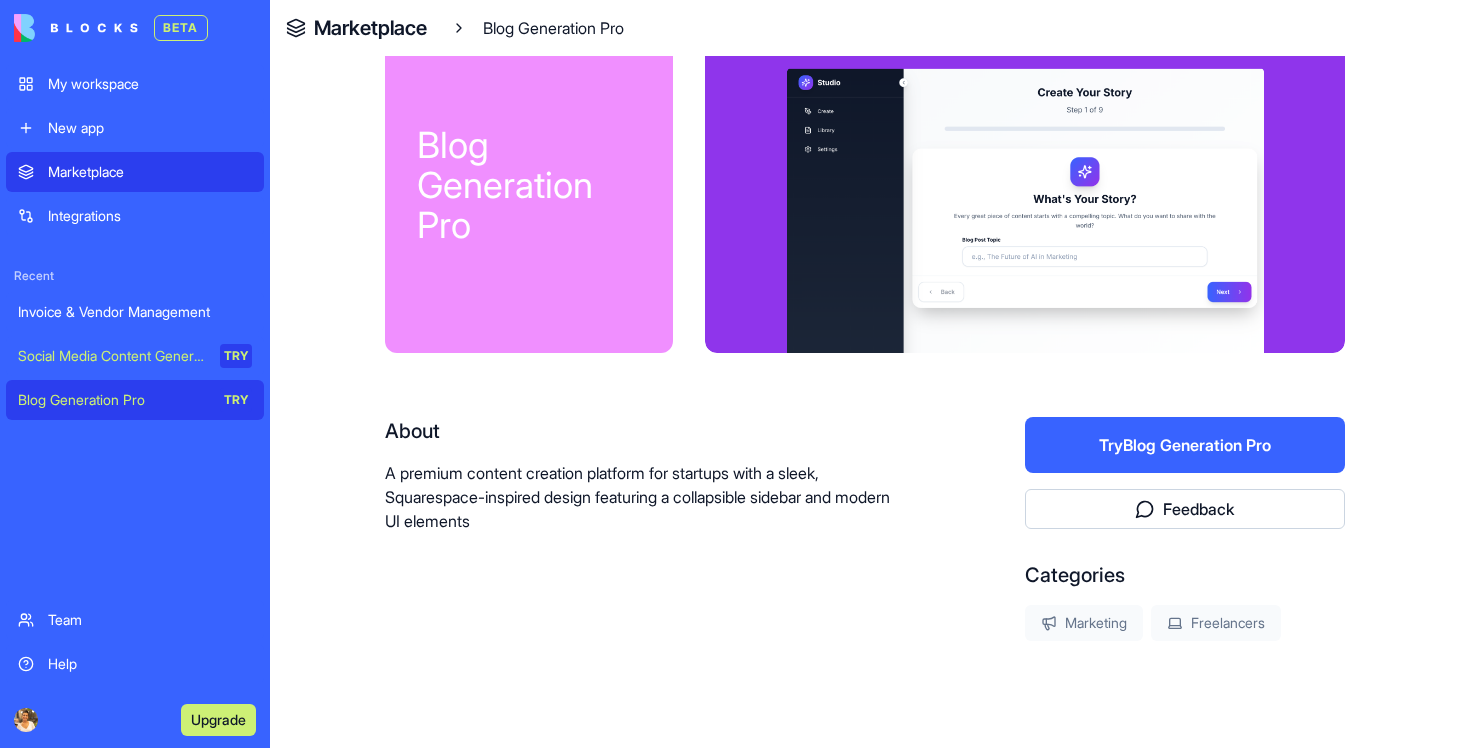 click on "Marketplace" at bounding box center [150, 172] 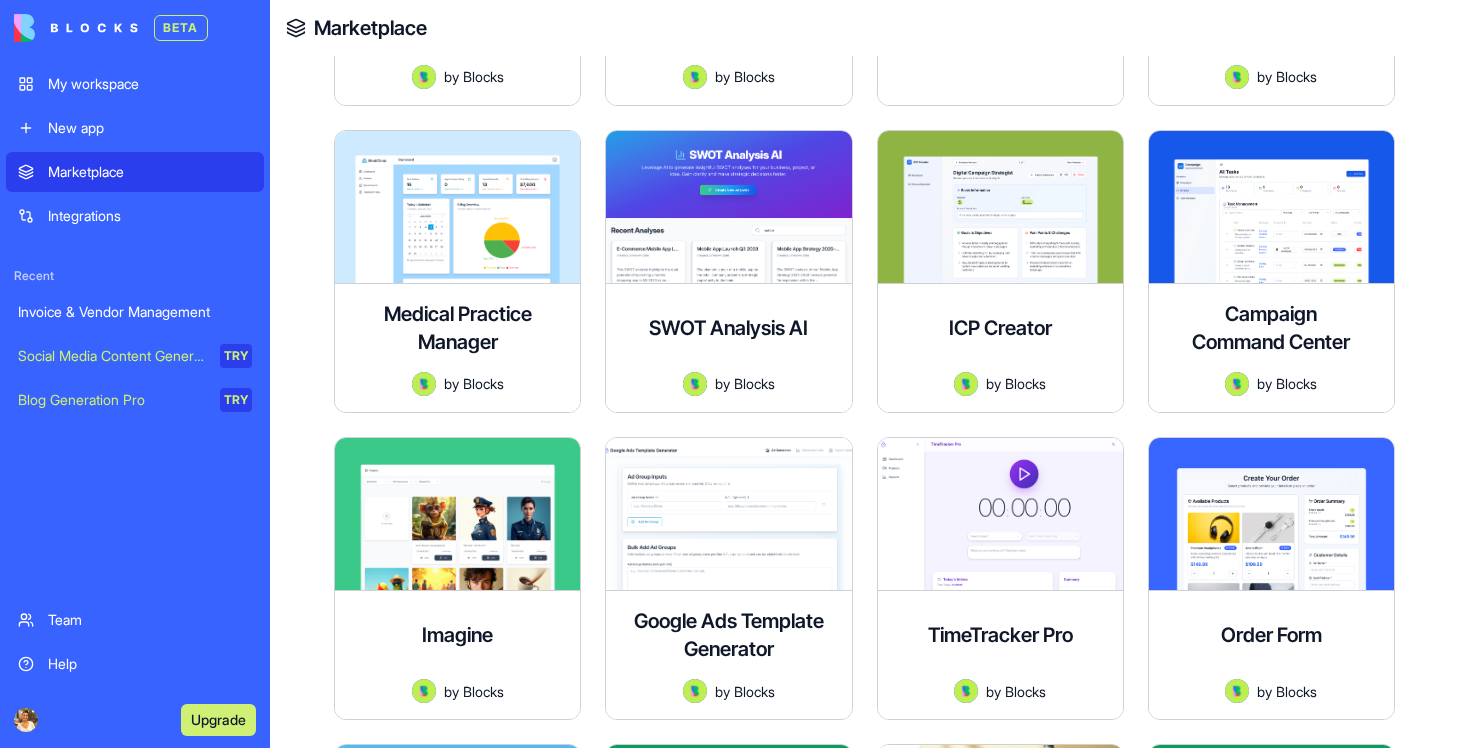 scroll, scrollTop: 872, scrollLeft: 0, axis: vertical 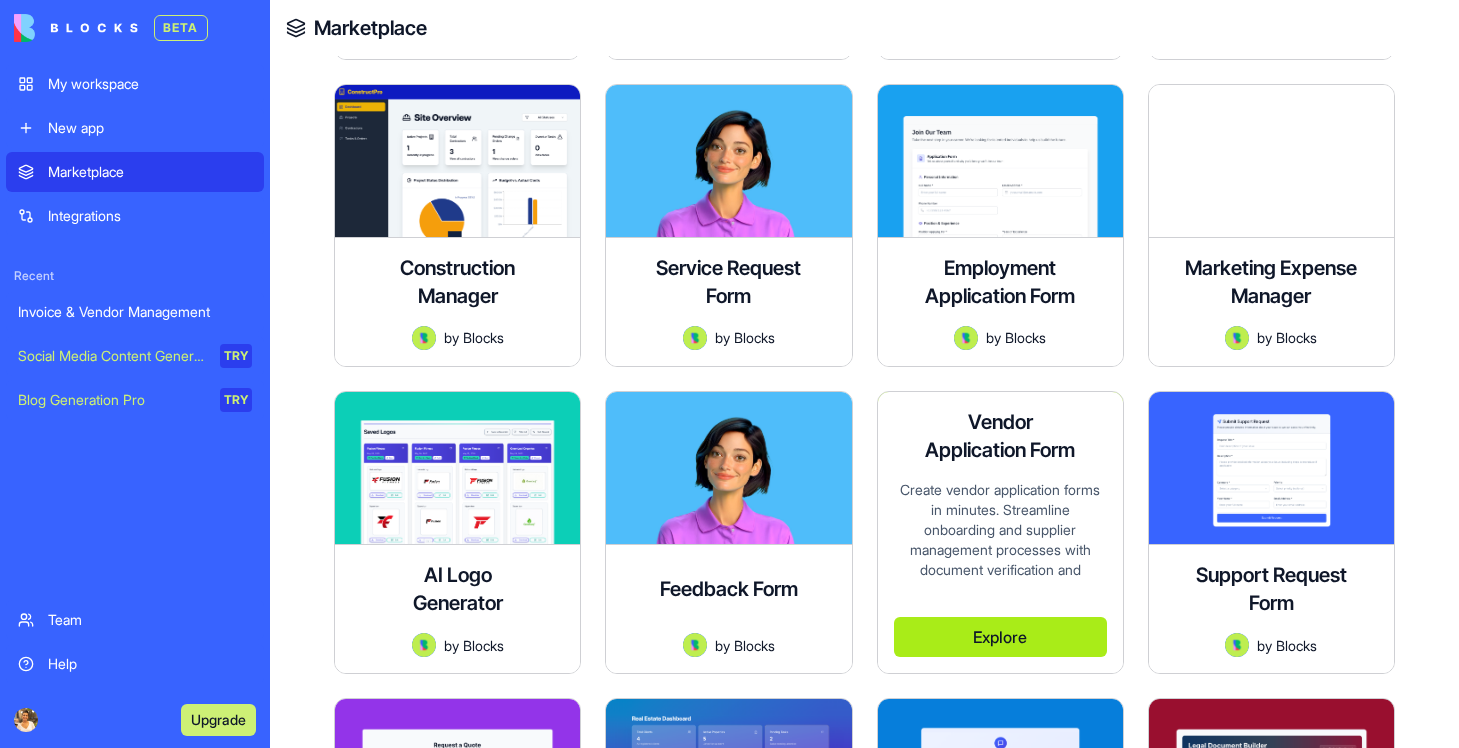 click on "Explore" at bounding box center (1000, 637) 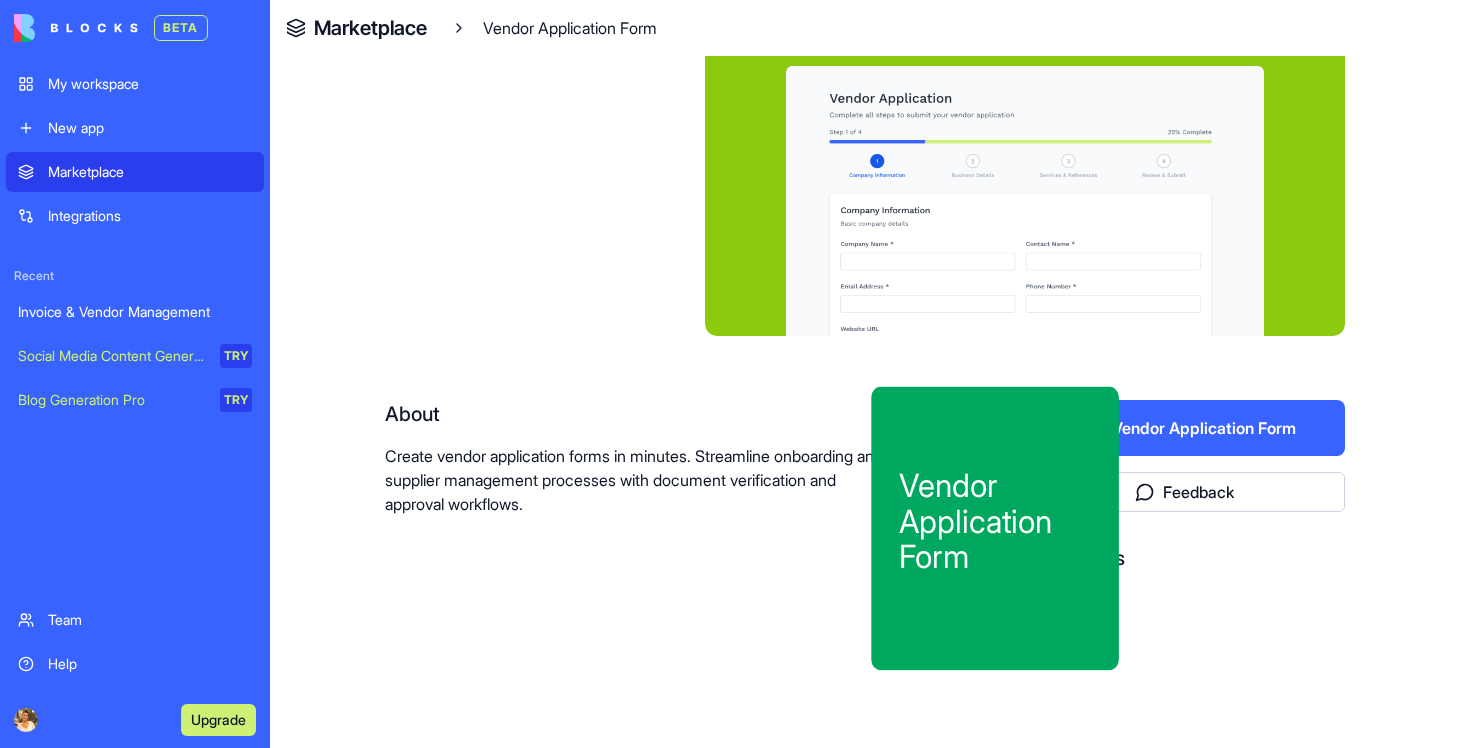scroll, scrollTop: 72, scrollLeft: 0, axis: vertical 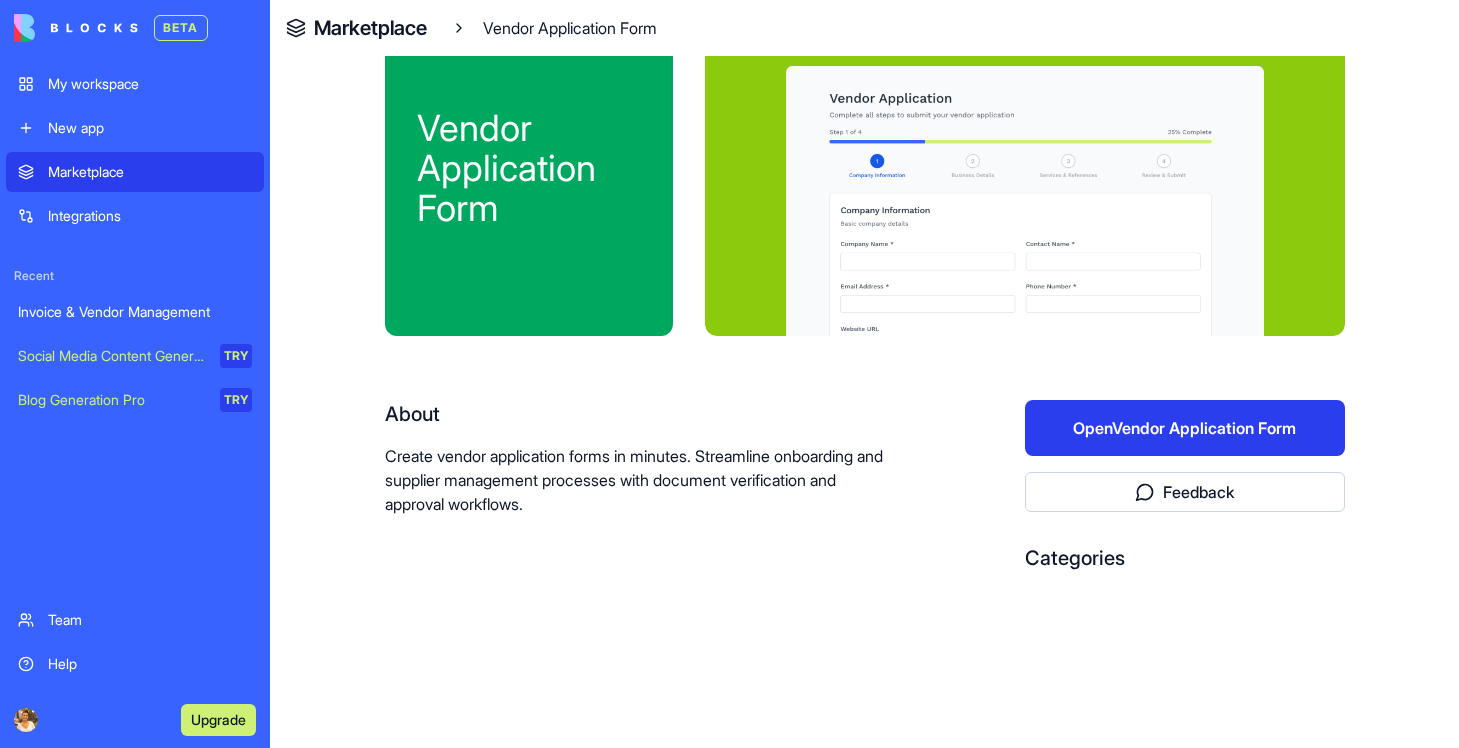 click on "Open  Vendor Application Form" at bounding box center (1185, 428) 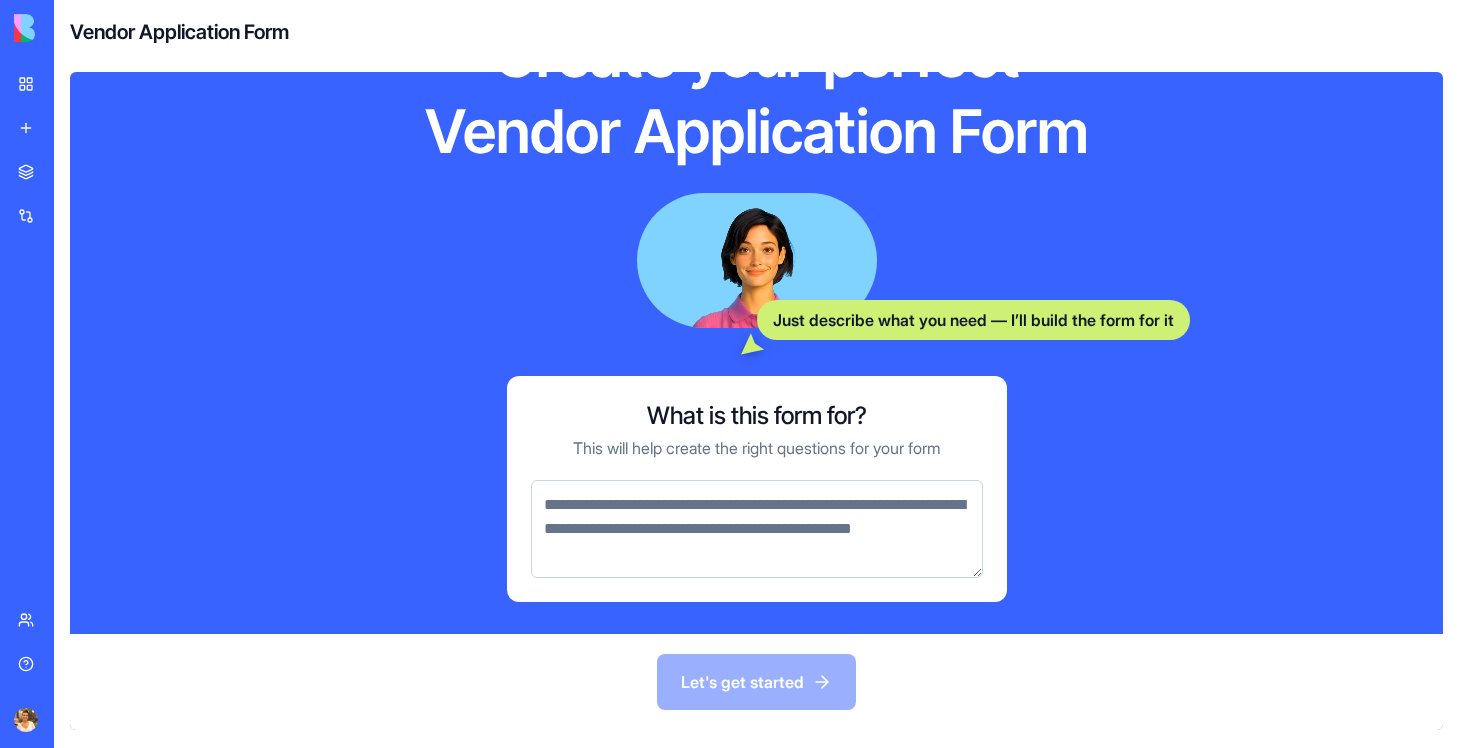 scroll, scrollTop: 0, scrollLeft: 0, axis: both 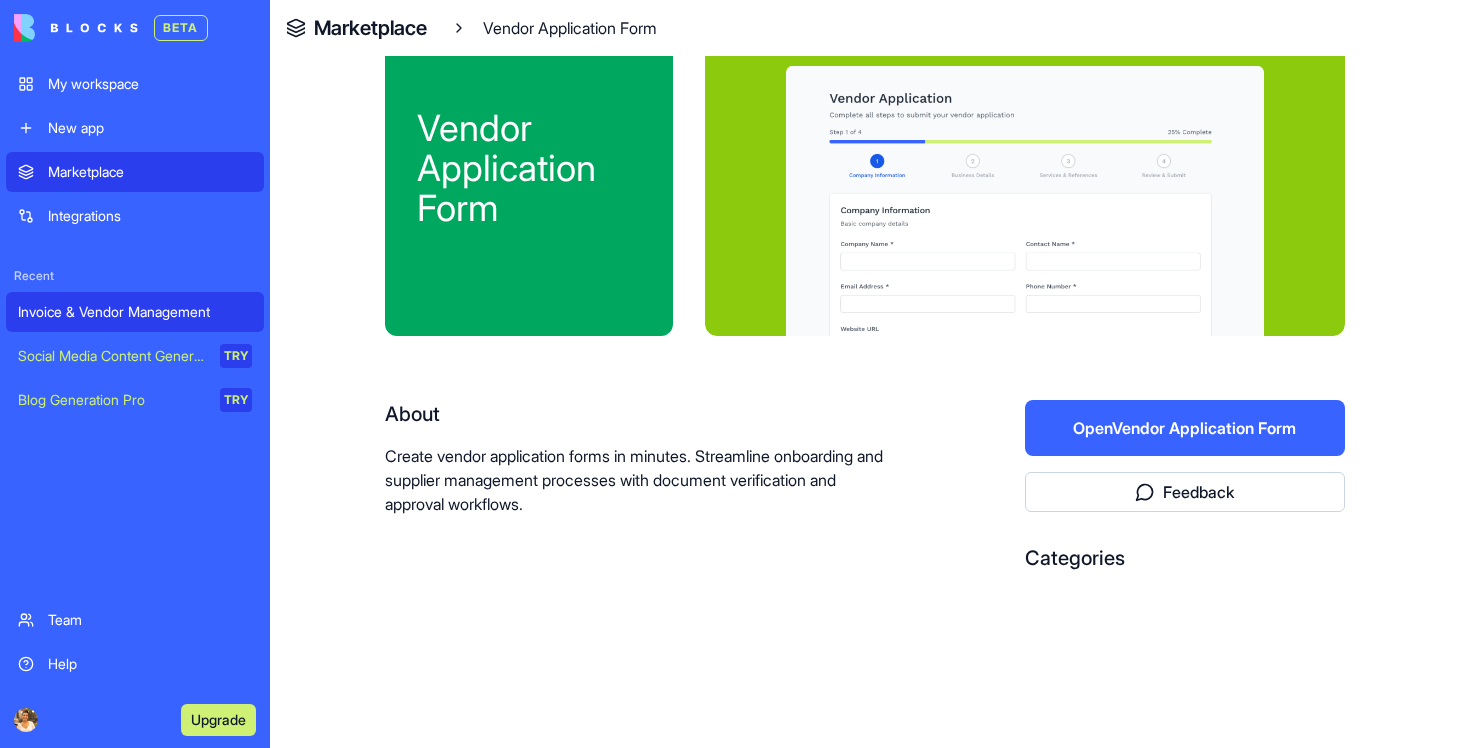 click on "Invoice & Vendor Management" at bounding box center [135, 312] 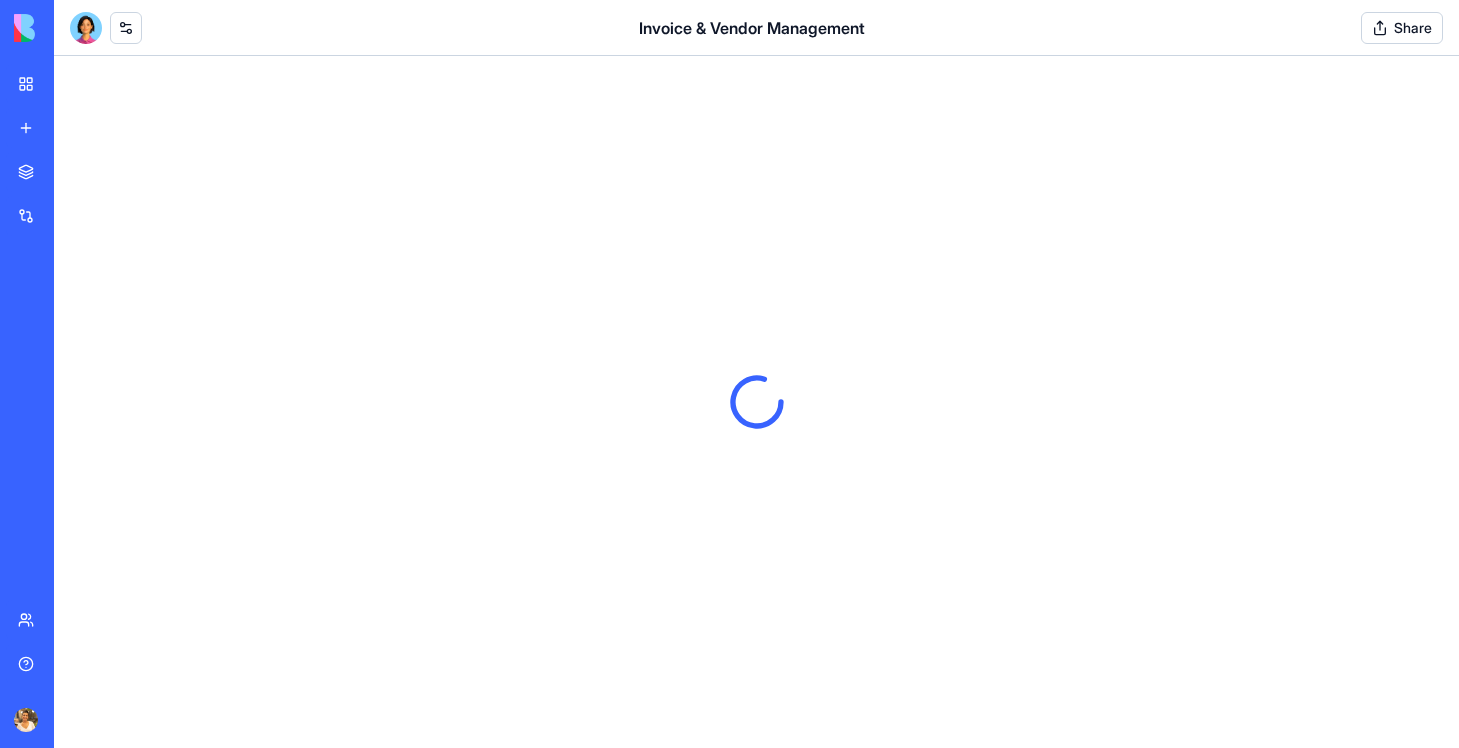 scroll, scrollTop: 0, scrollLeft: 0, axis: both 